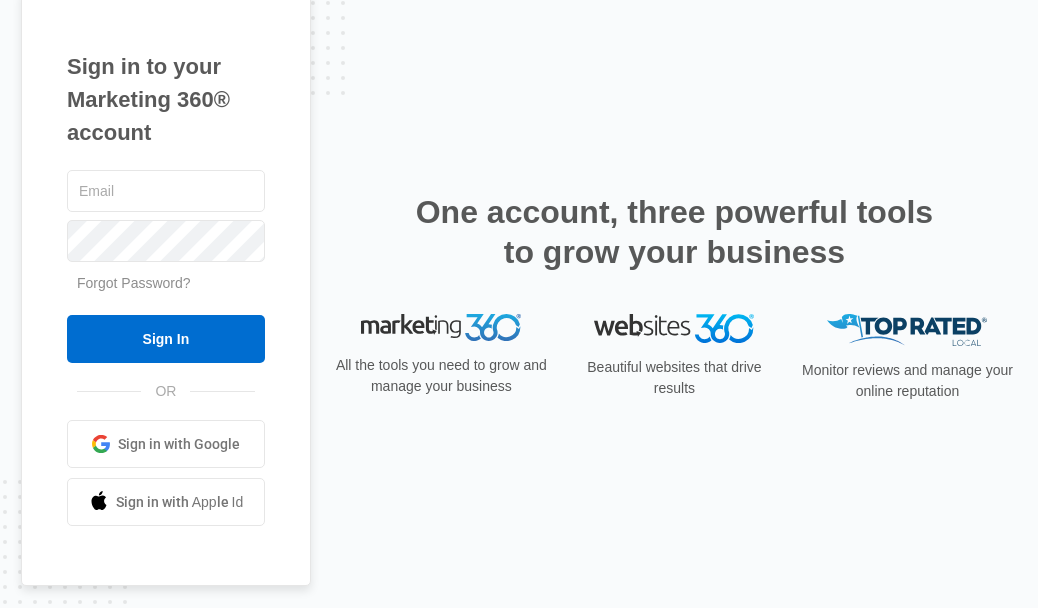 scroll, scrollTop: 0, scrollLeft: 0, axis: both 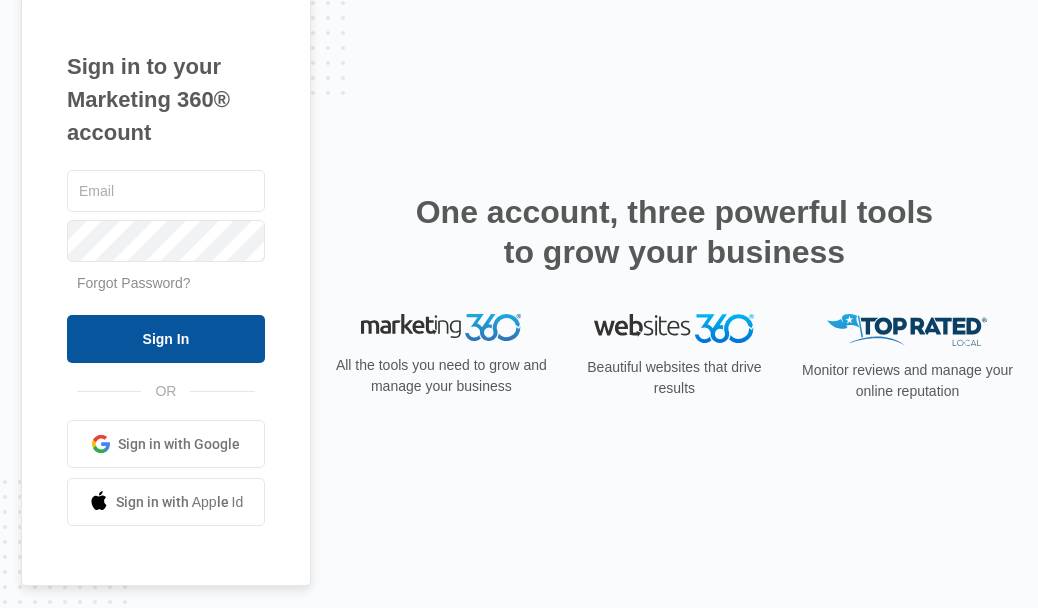 type on "[EMAIL]" 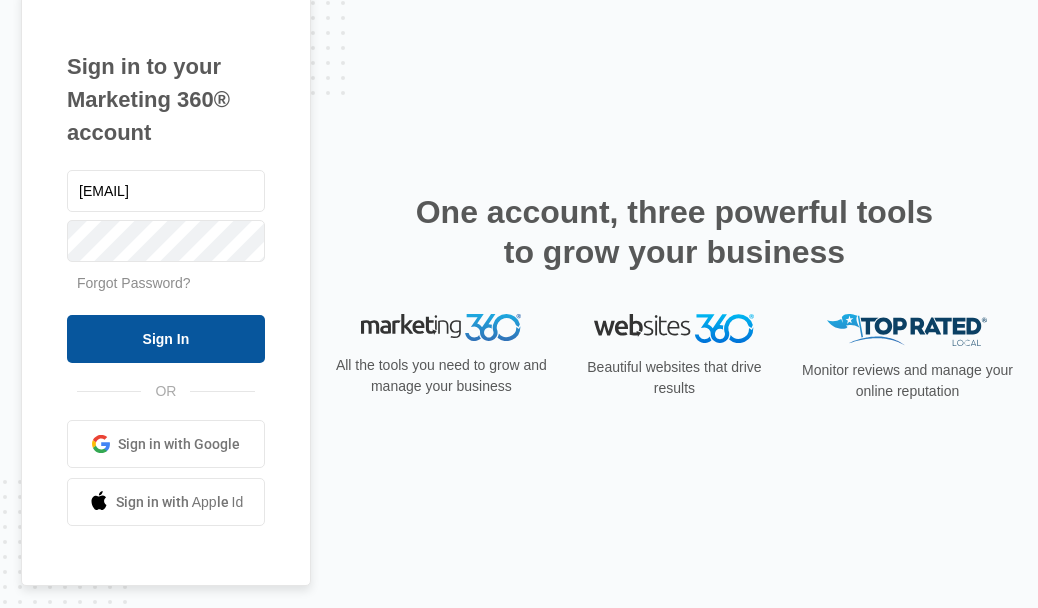 click on "Sign In" at bounding box center [166, 339] 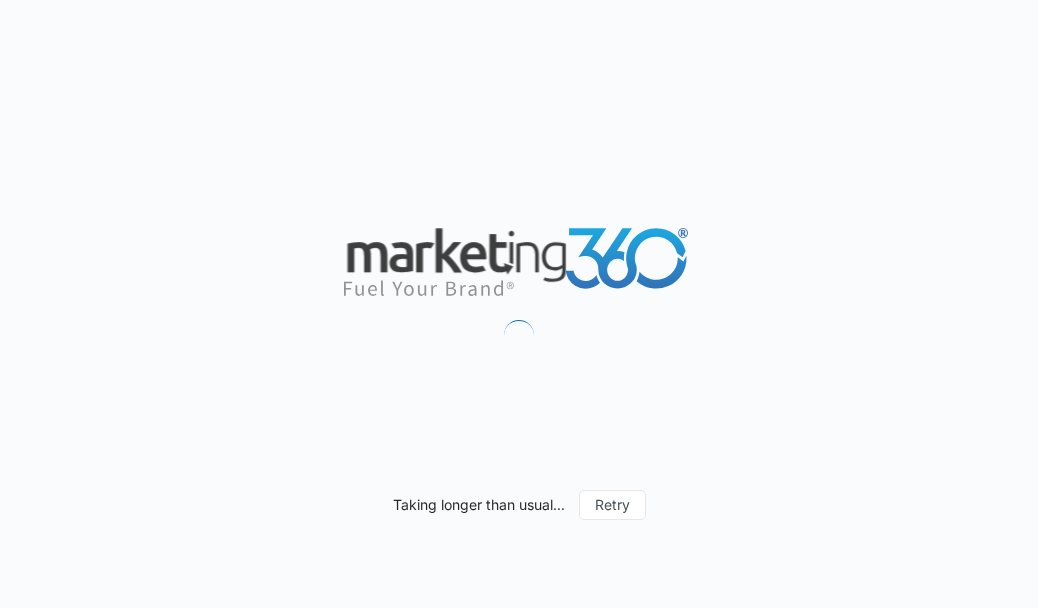 scroll, scrollTop: 0, scrollLeft: 0, axis: both 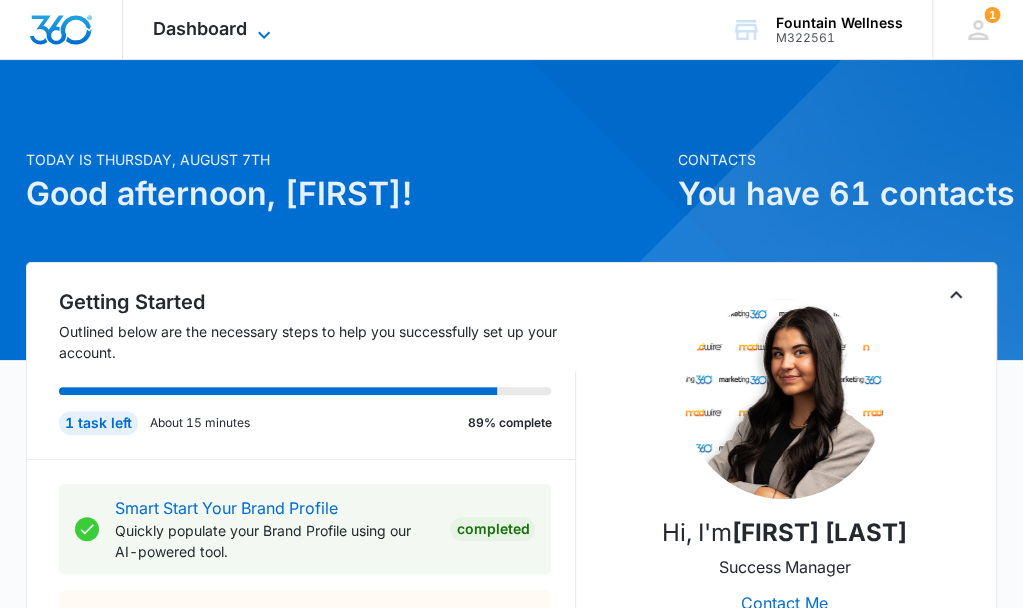 click on "Dashboard" at bounding box center [200, 28] 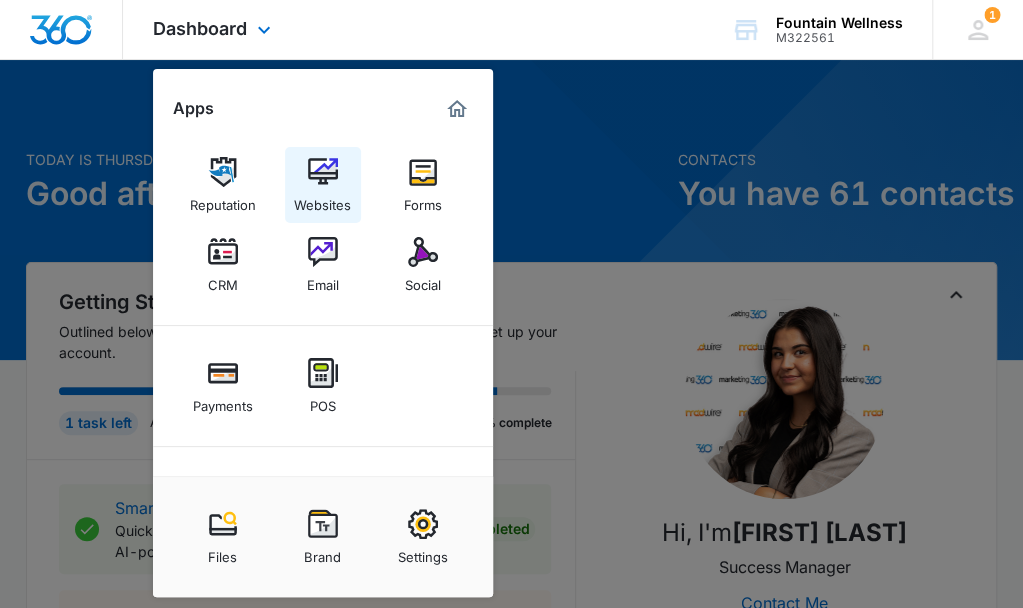 click on "Websites" at bounding box center (323, 185) 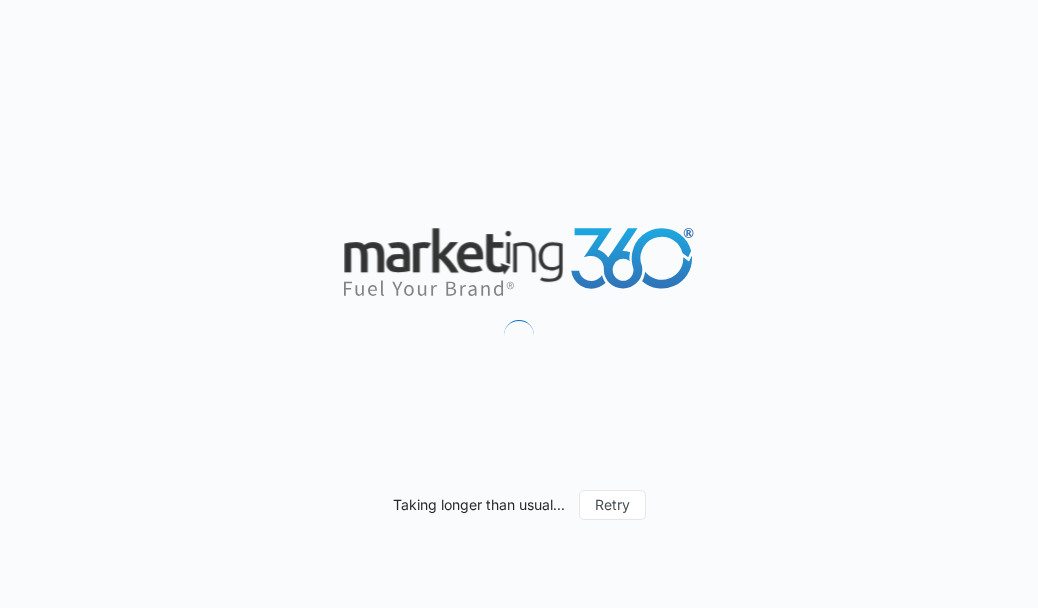 scroll, scrollTop: 0, scrollLeft: 0, axis: both 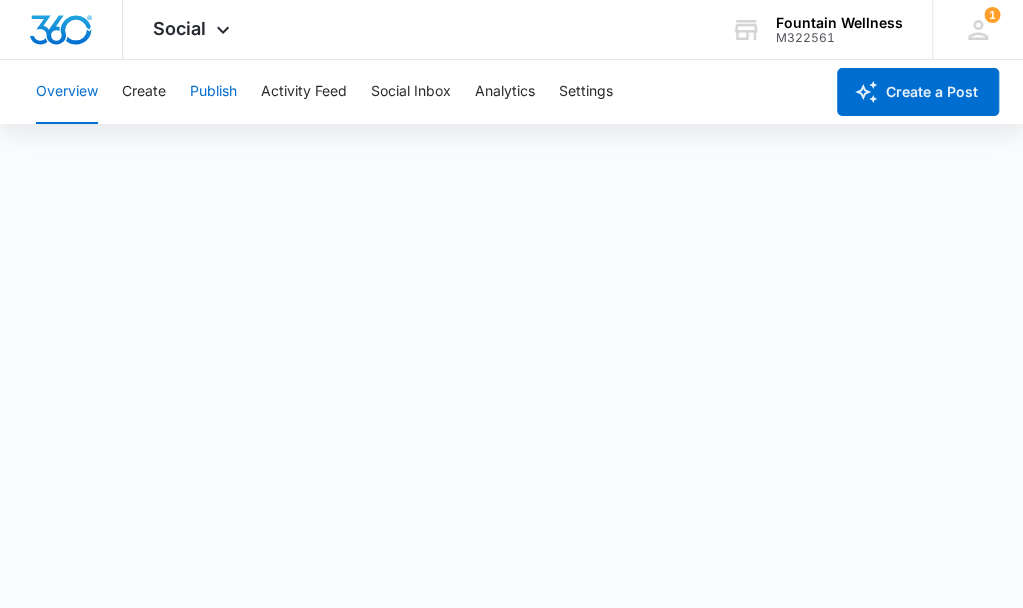 click on "Publish" at bounding box center (213, 92) 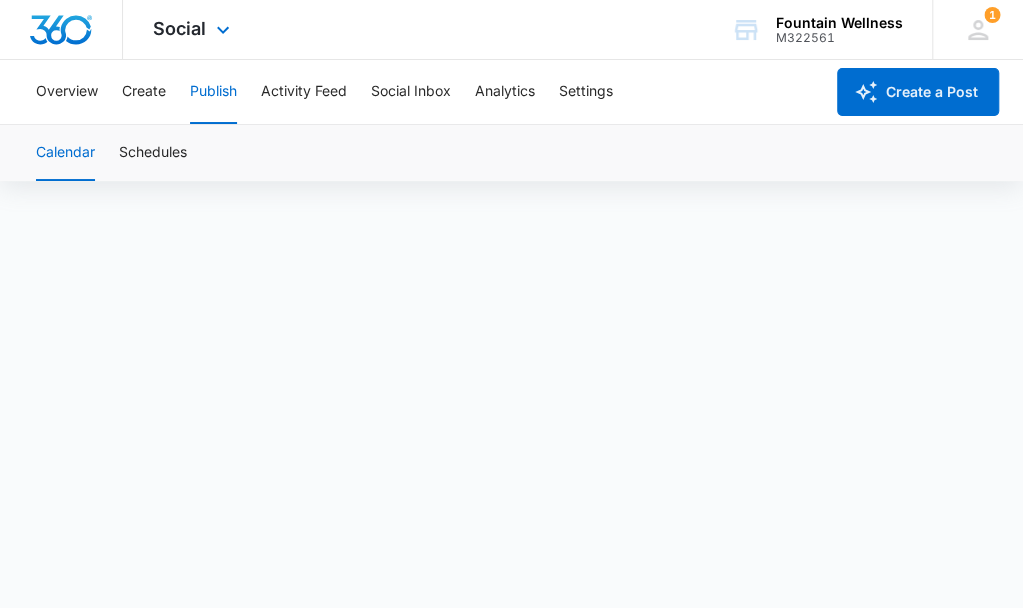 click on "Social Apps Reputation Websites Forms CRM Email Social Payments POS Content Ads Intelligence Files Brand Settings Fountain Wellness M322561 Your Accounts View All 1 NB Nicole Bleau info@fountainwellnesstherapy.com My Profile 1 Notifications Support Logout Terms & Conditions   •   Privacy Policy" at bounding box center (511, 30) 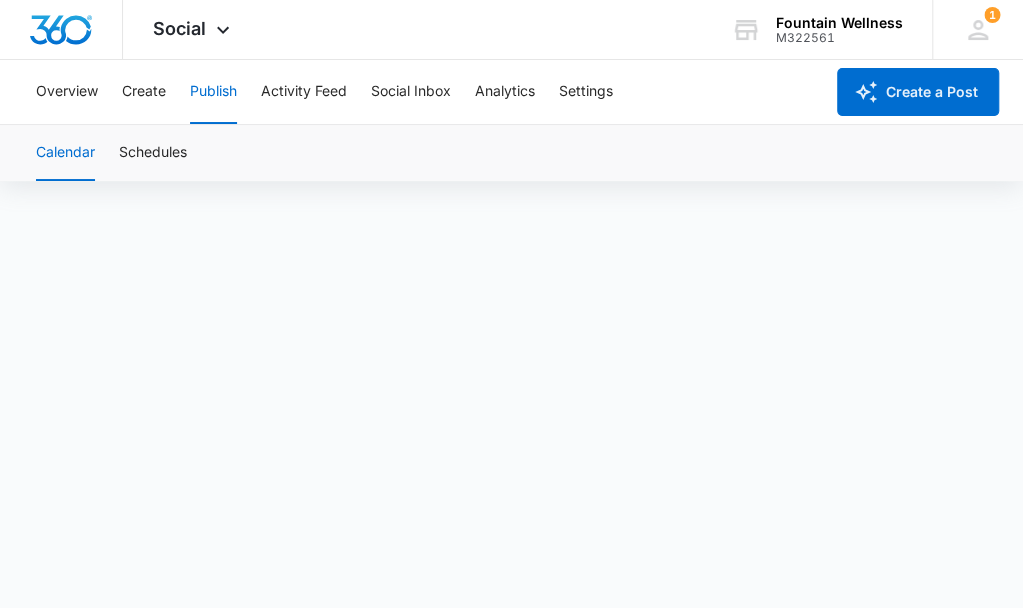 scroll, scrollTop: 14, scrollLeft: 0, axis: vertical 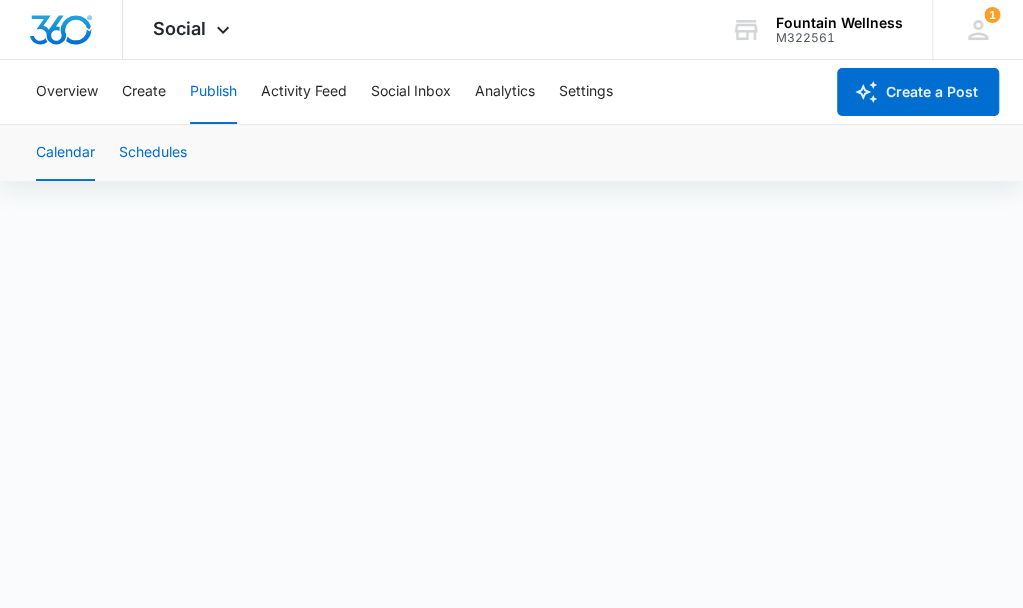 click on "Schedules" at bounding box center (153, 153) 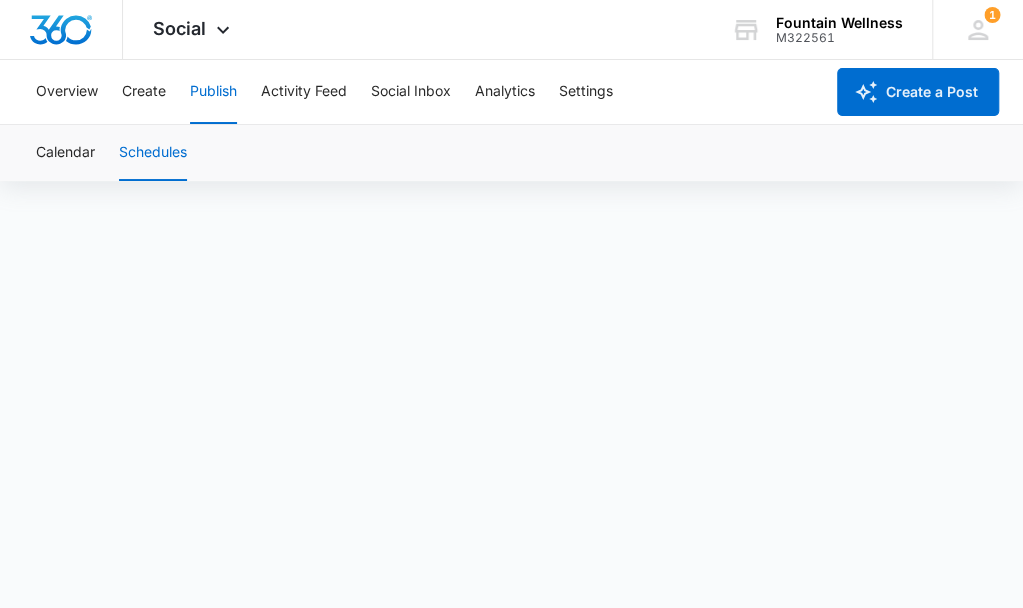 click on "Publish" at bounding box center [213, 92] 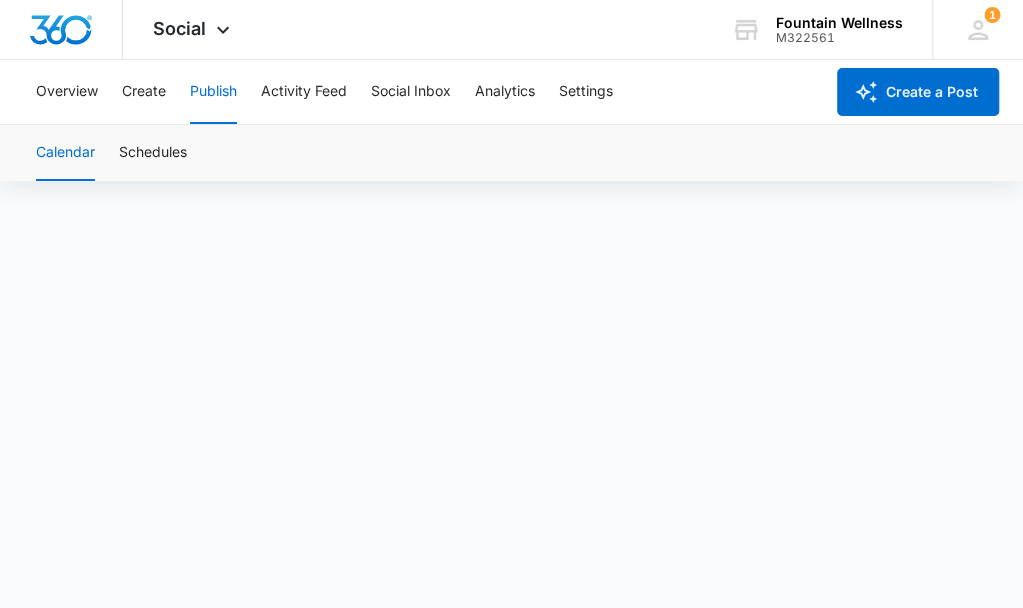 scroll, scrollTop: 14, scrollLeft: 0, axis: vertical 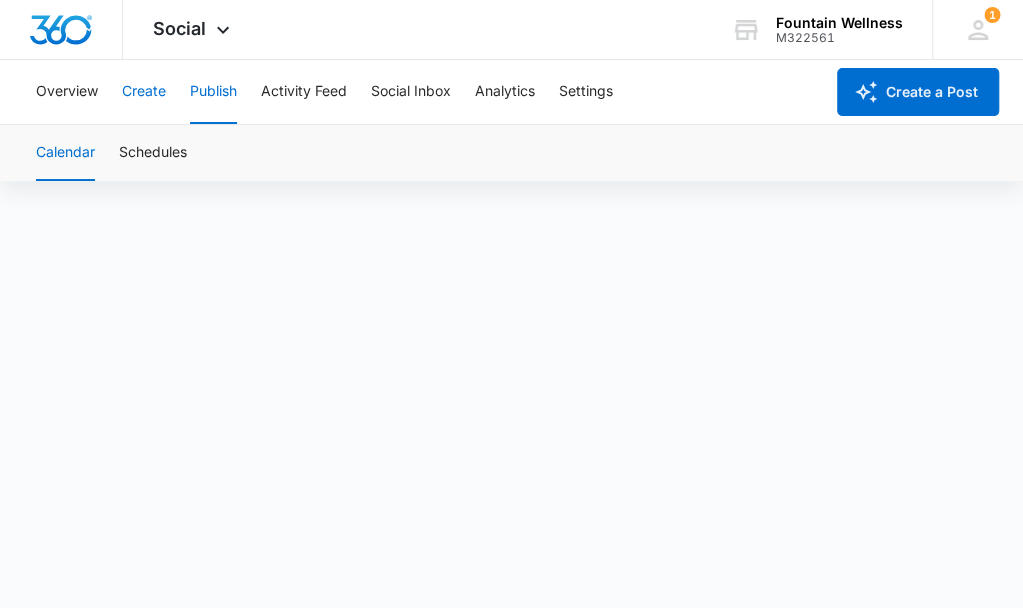 click on "Create" at bounding box center (144, 92) 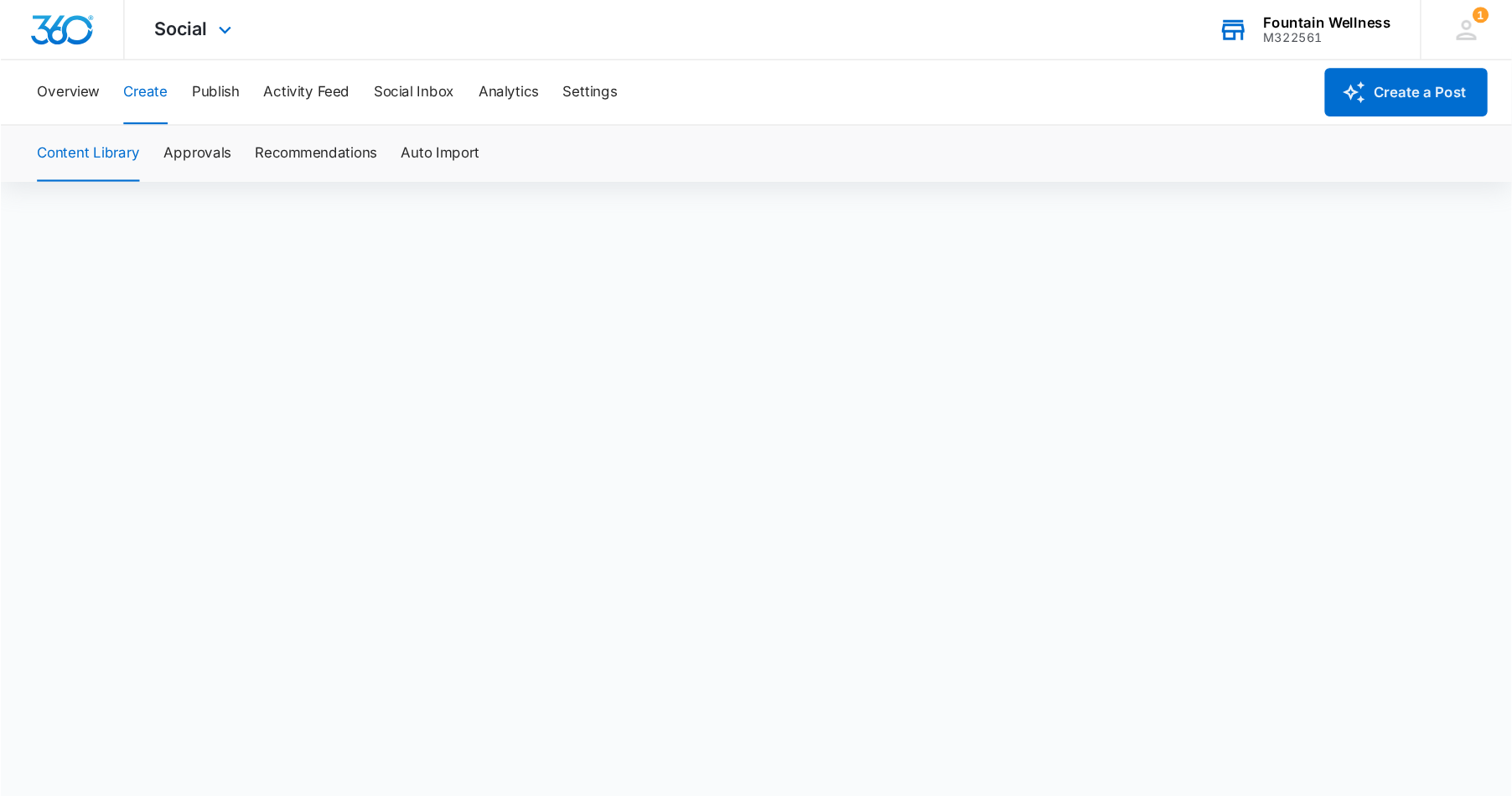 scroll, scrollTop: 12, scrollLeft: 0, axis: vertical 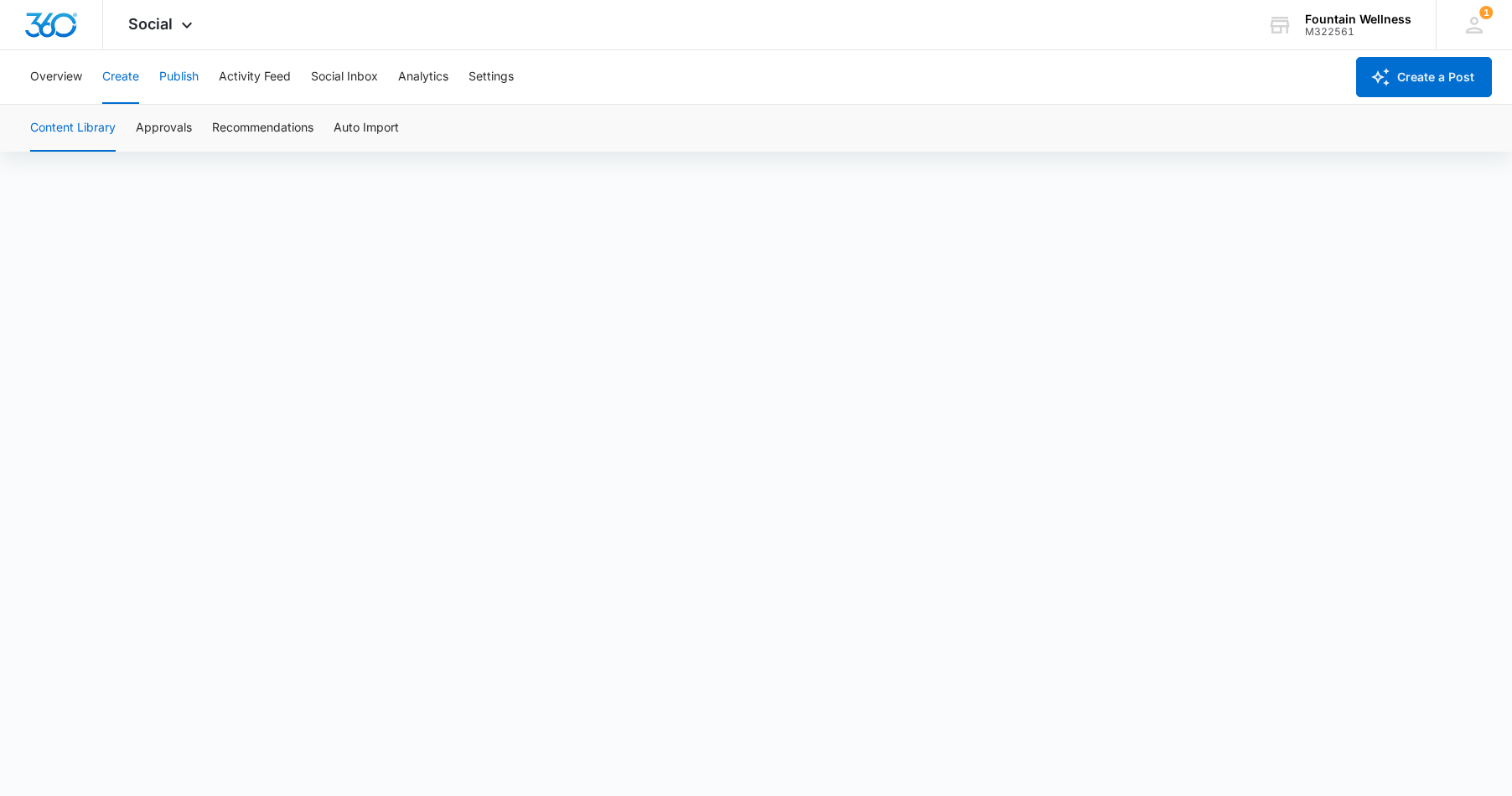 click on "Publish" at bounding box center [179, 77] 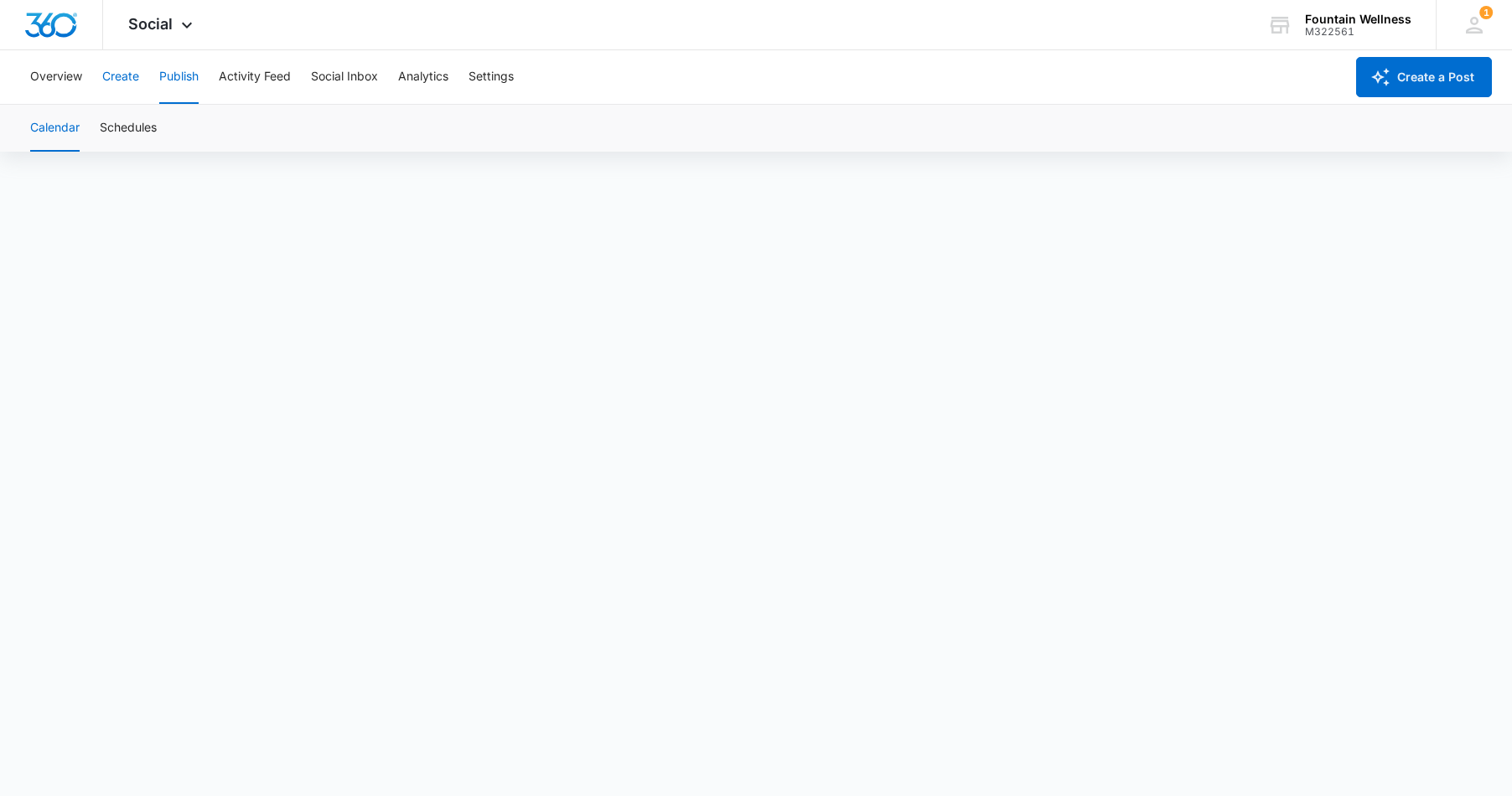 click on "Create" at bounding box center (121, 77) 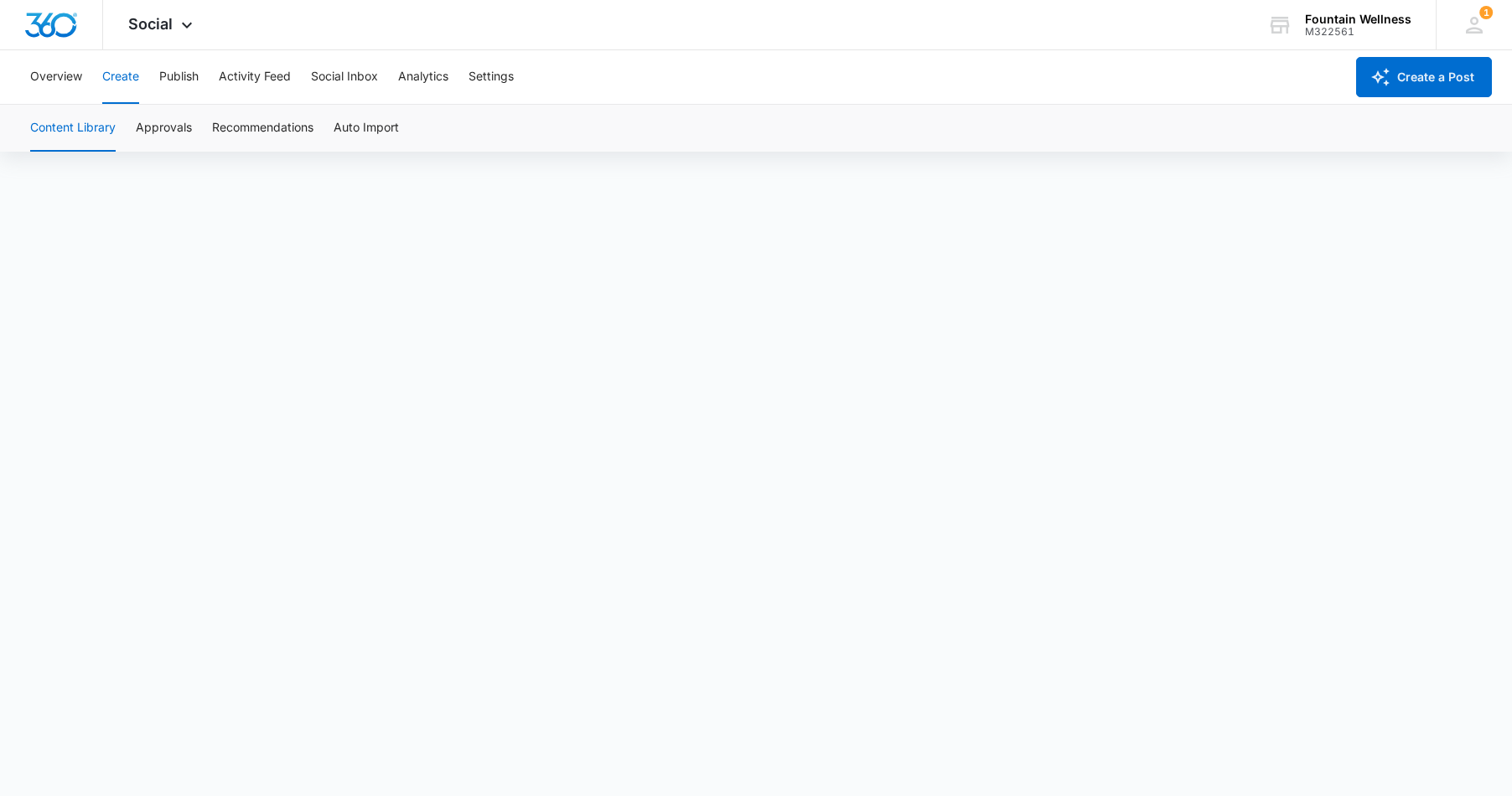 scroll, scrollTop: 12, scrollLeft: 0, axis: vertical 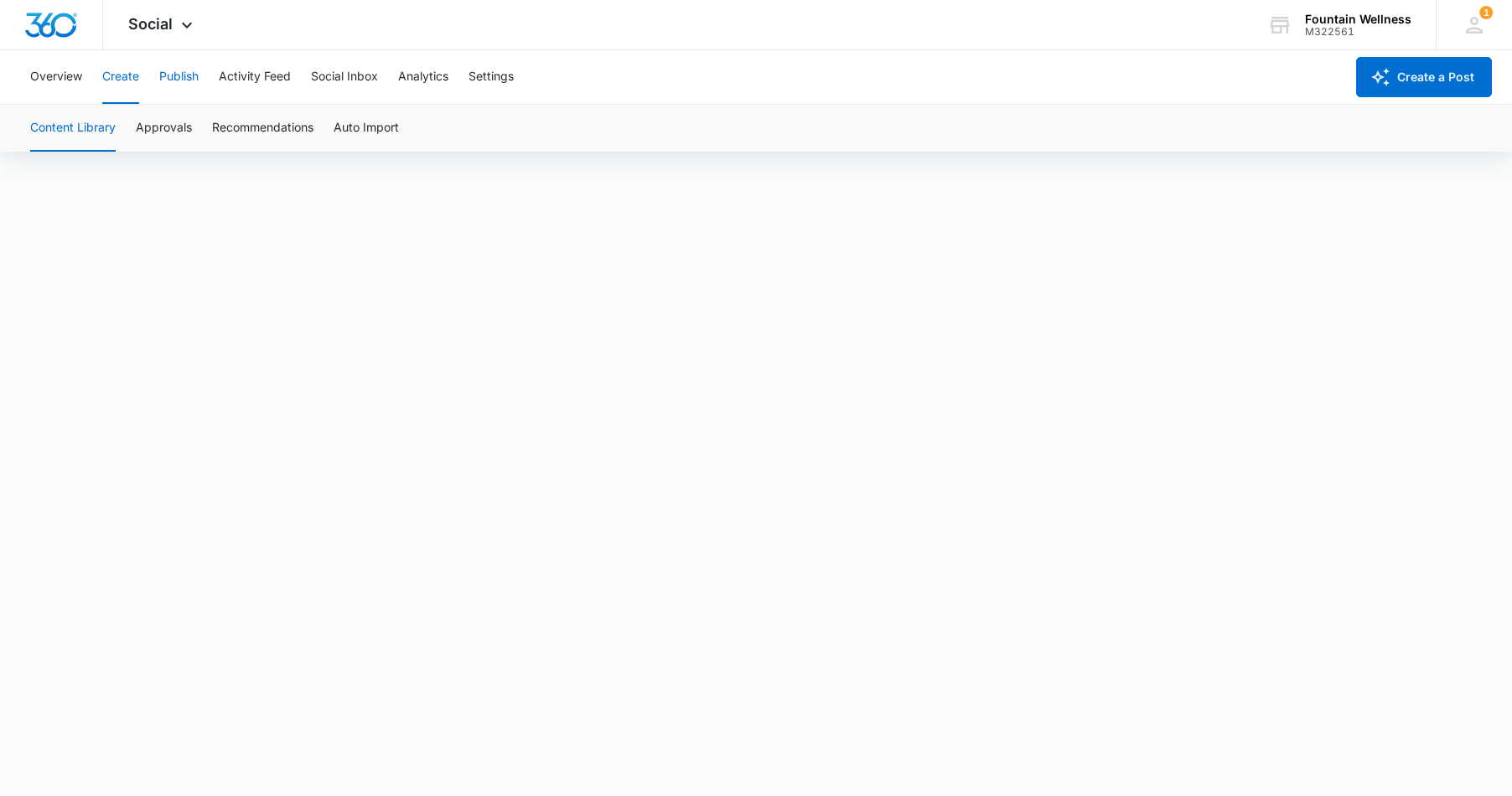 click on "Publish" at bounding box center [179, 77] 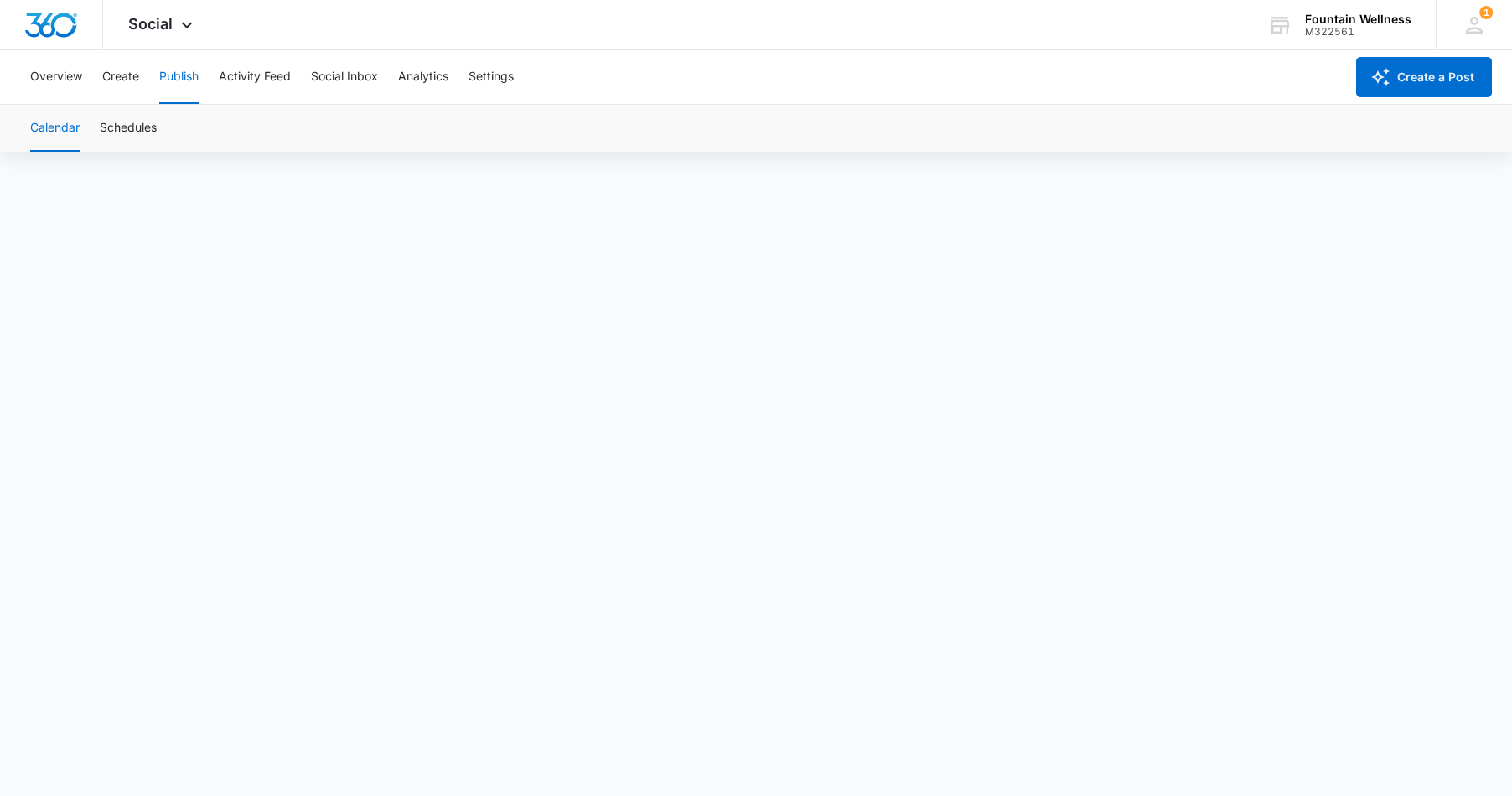 scroll, scrollTop: 0, scrollLeft: 0, axis: both 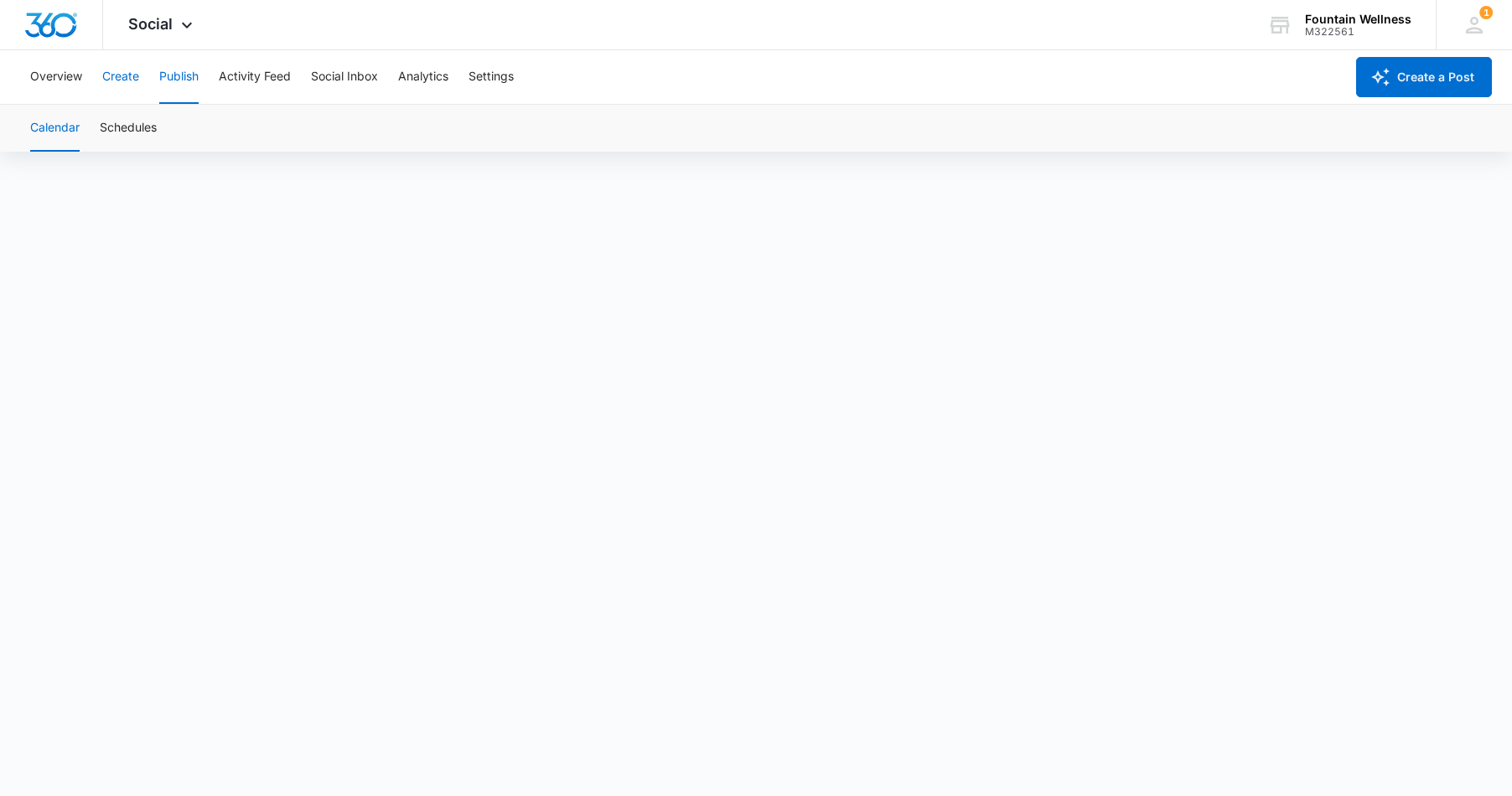 click on "Create" at bounding box center (121, 77) 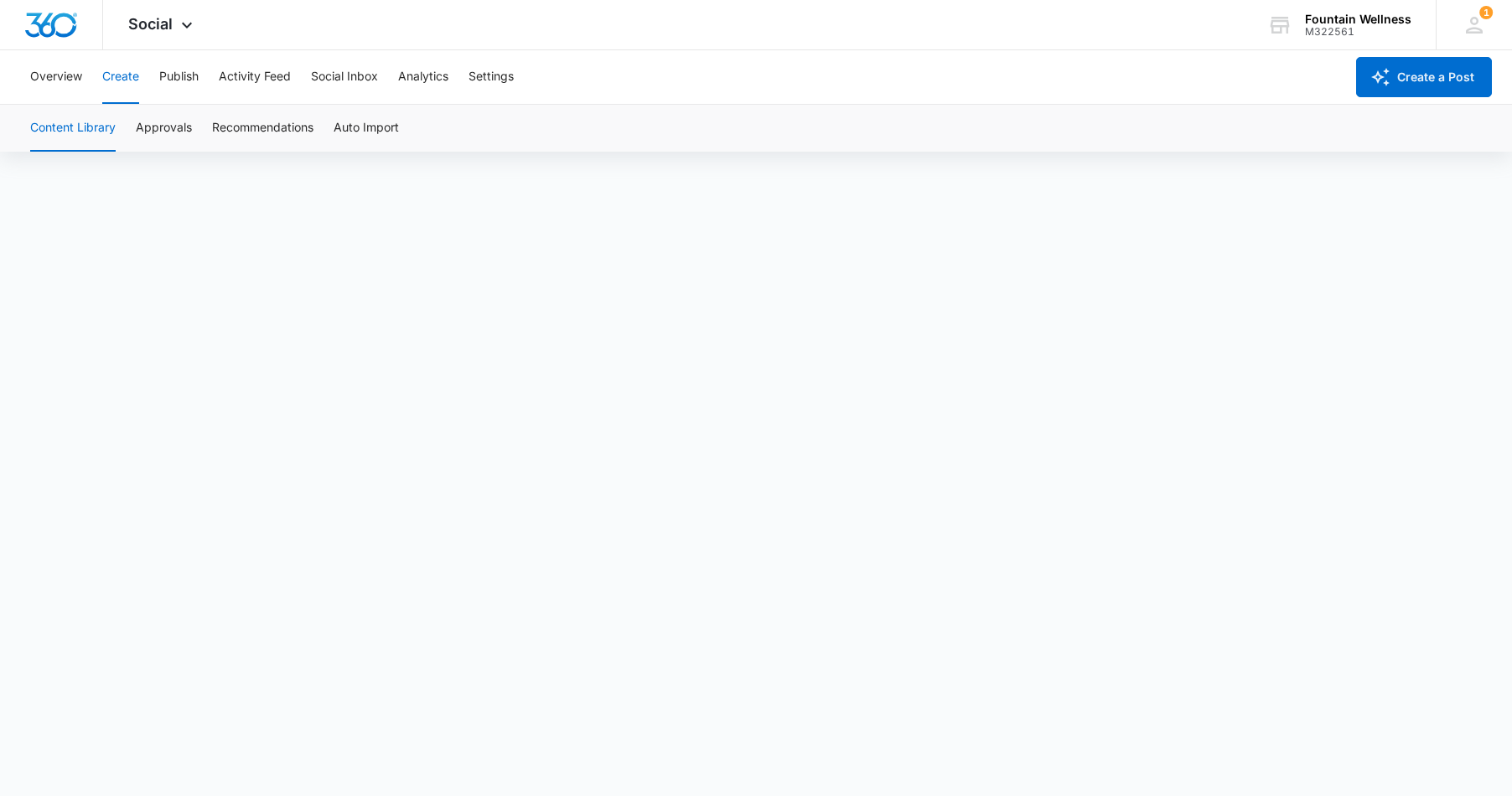 scroll, scrollTop: 12, scrollLeft: 0, axis: vertical 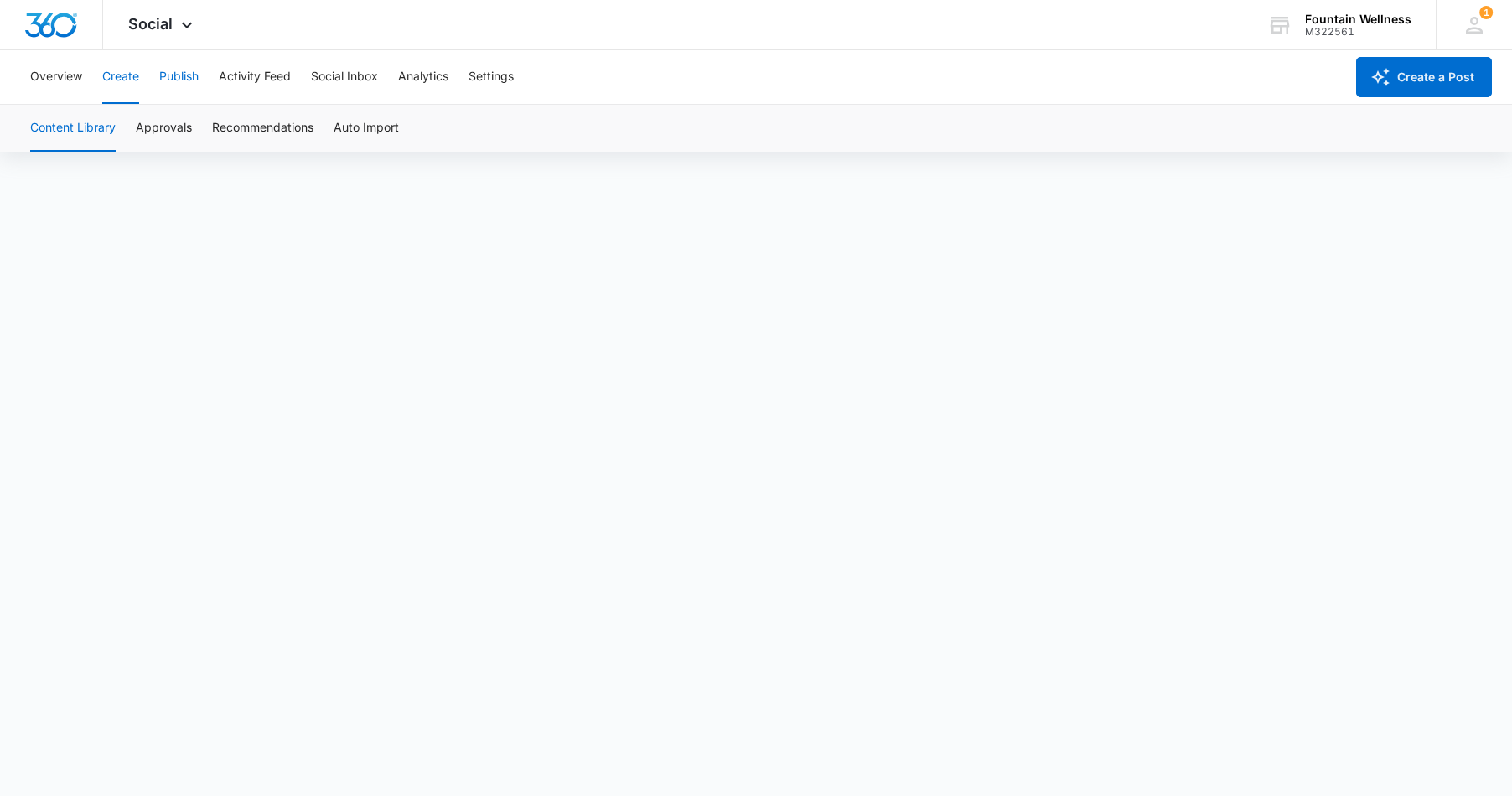 click on "Publish" at bounding box center (179, 77) 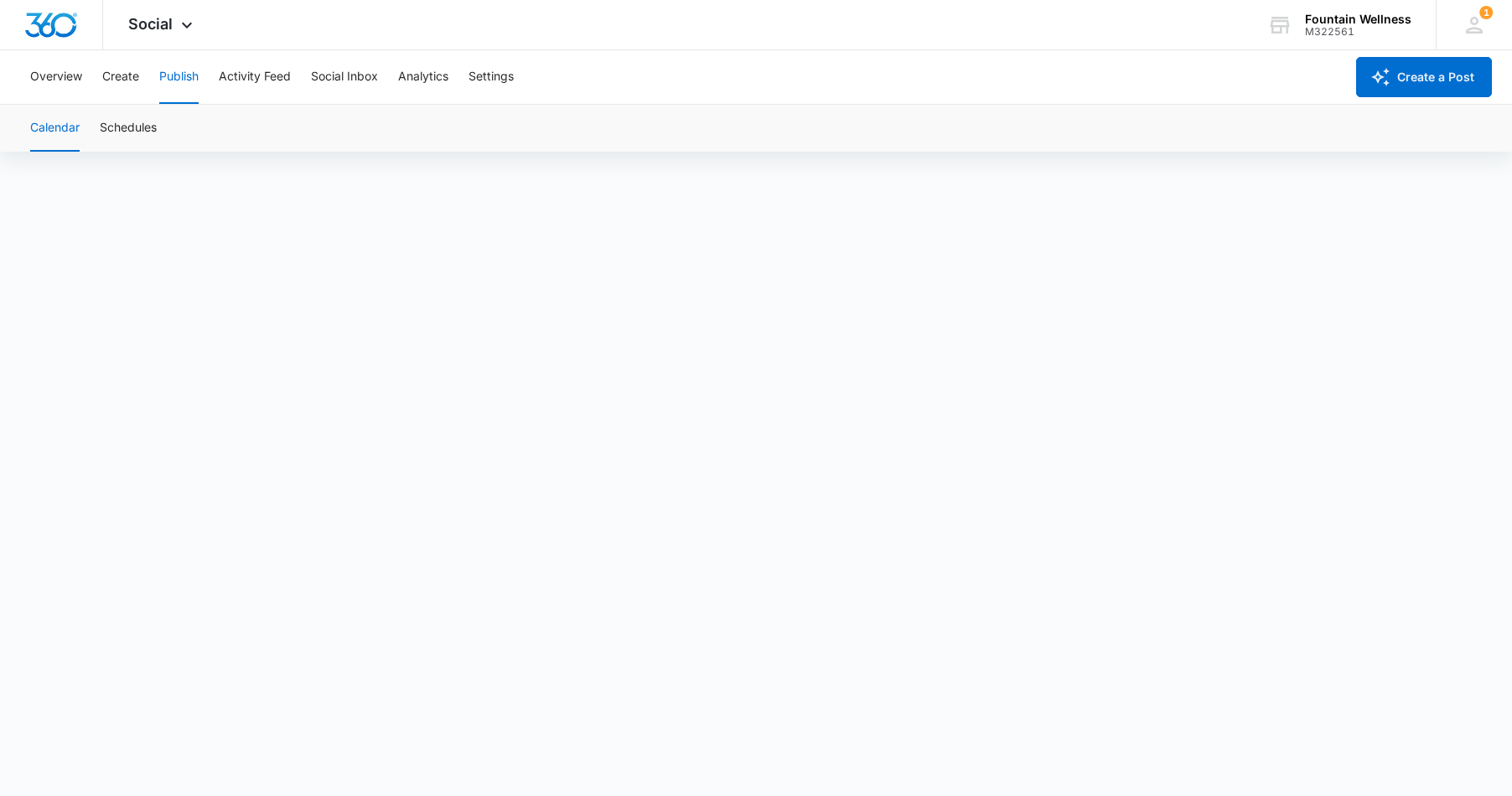 scroll, scrollTop: 0, scrollLeft: 0, axis: both 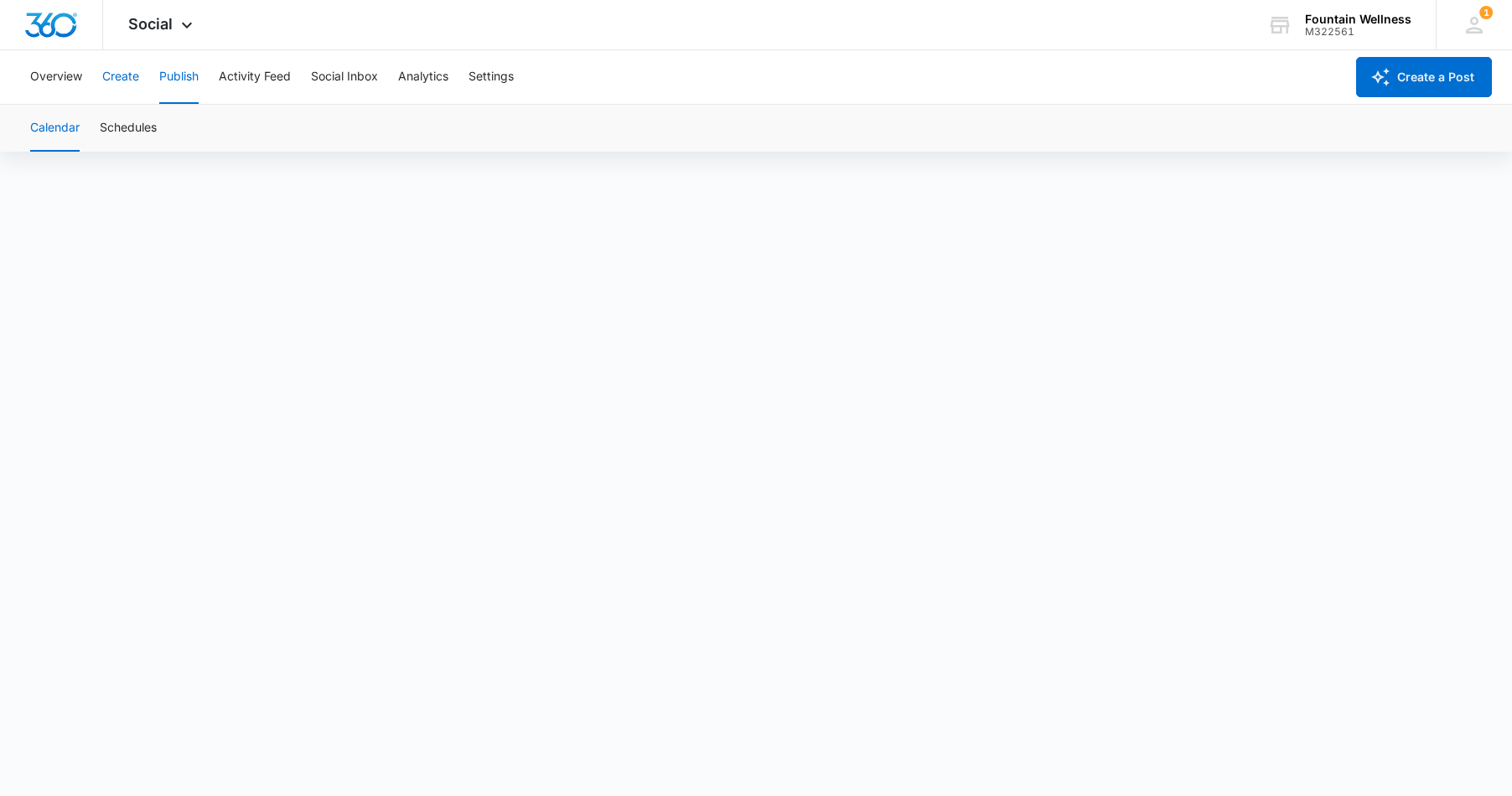 click on "Create" at bounding box center (121, 77) 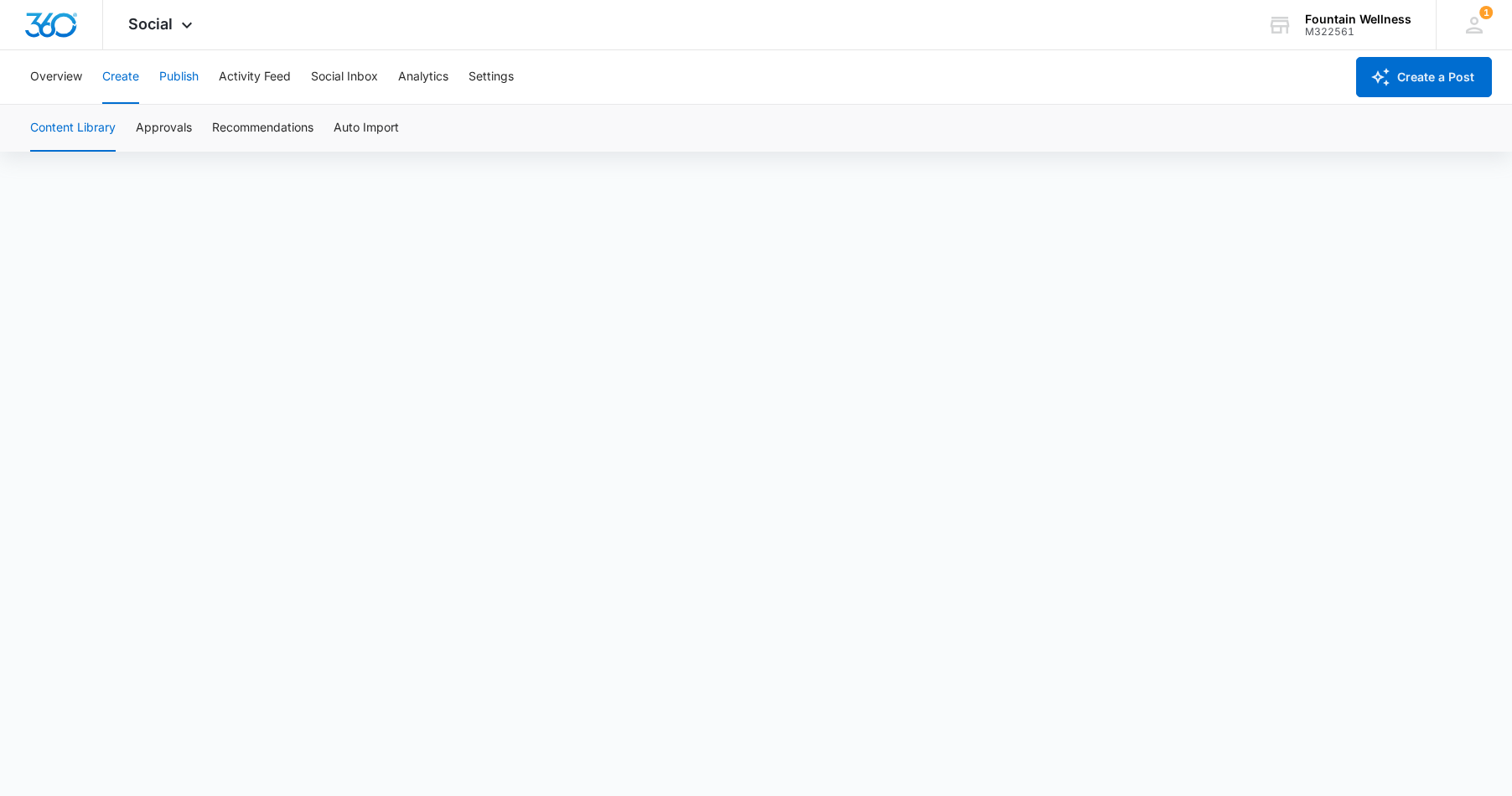 click on "Publish" at bounding box center [179, 77] 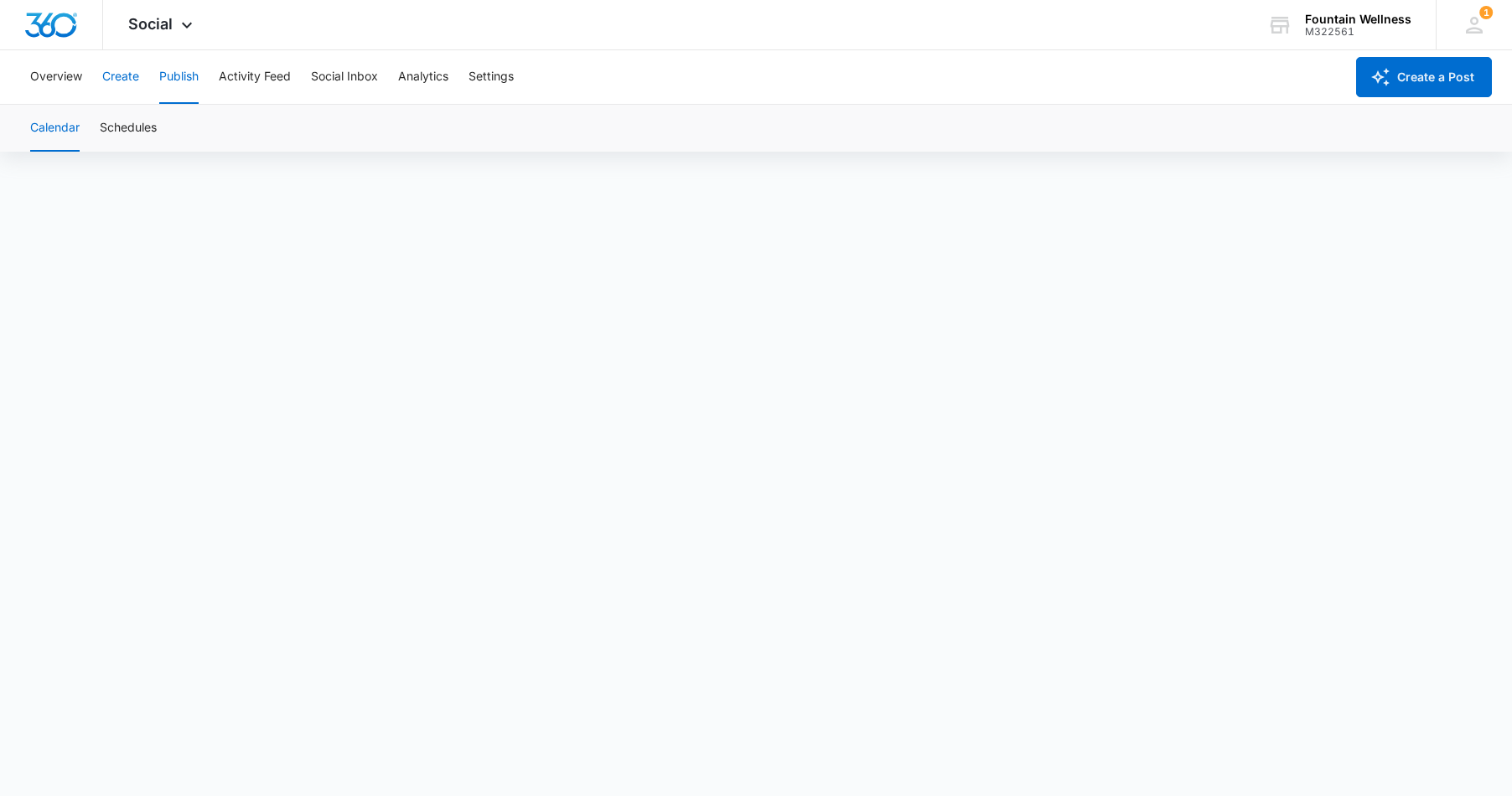 click on "Create" at bounding box center [121, 77] 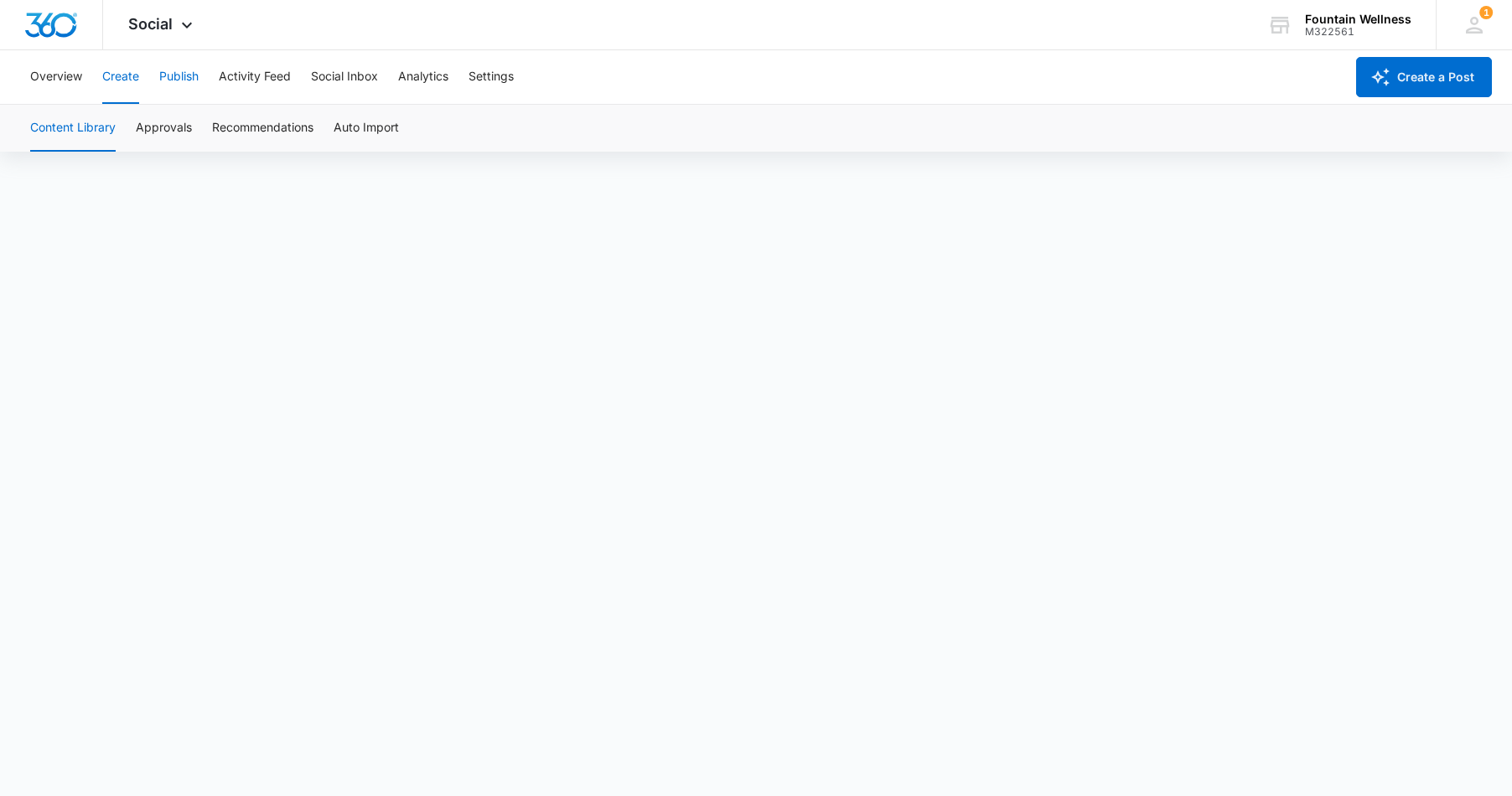 click on "Publish" at bounding box center [179, 77] 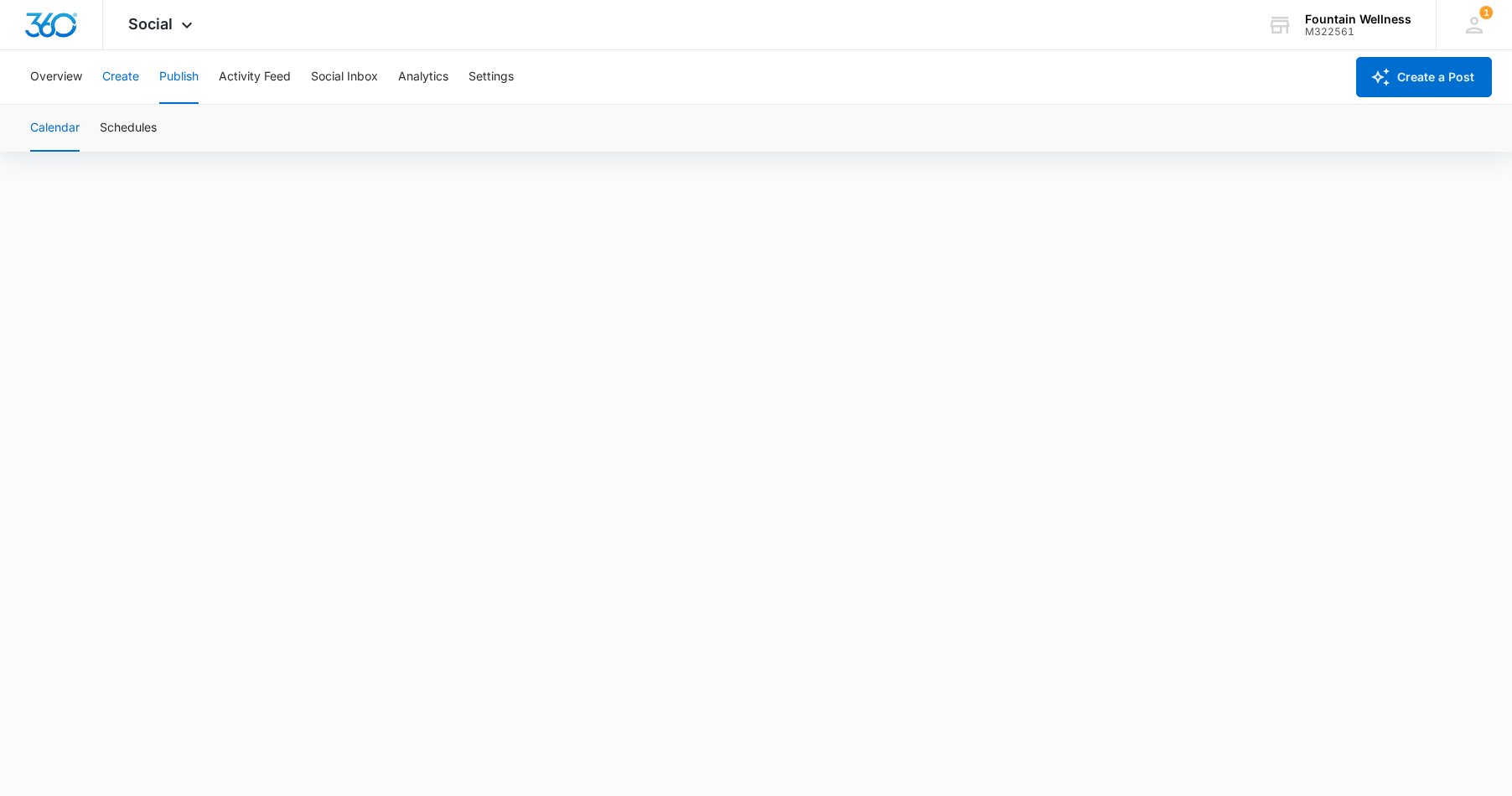 click on "Create" at bounding box center (121, 77) 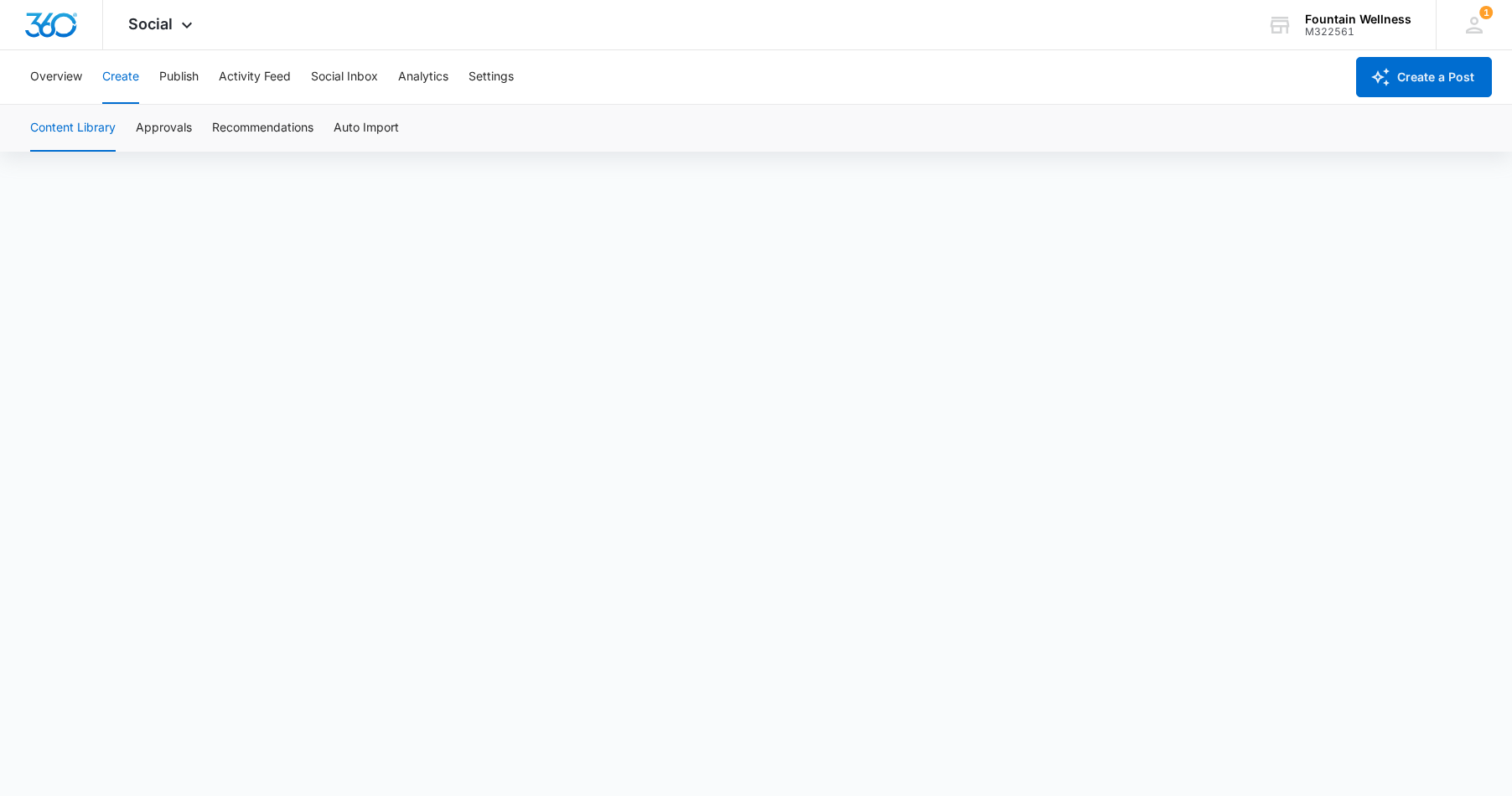 click on "Create" at bounding box center (121, 77) 